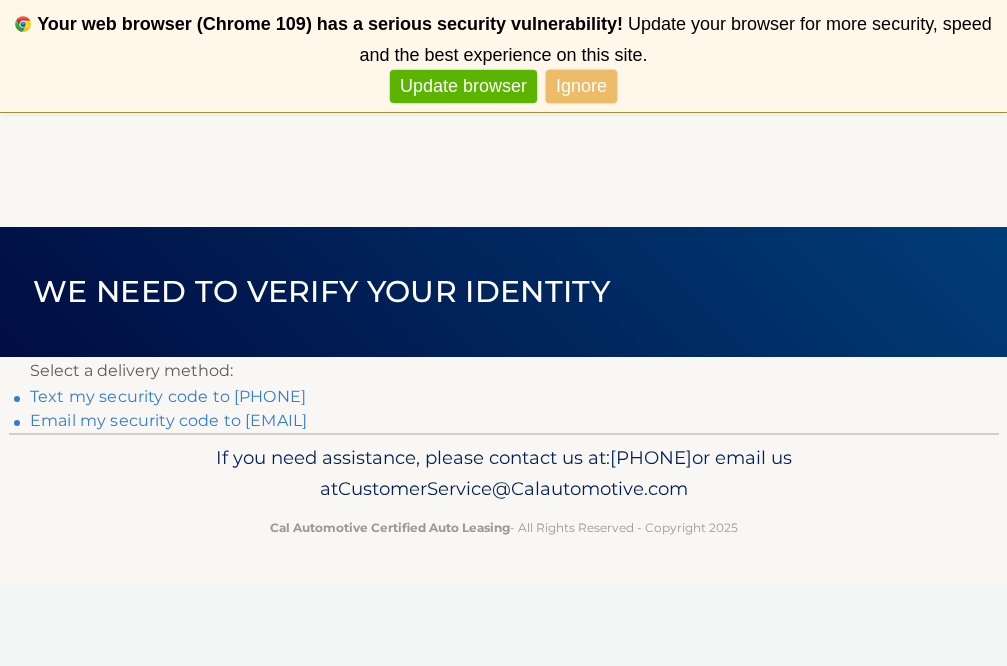scroll, scrollTop: 0, scrollLeft: 0, axis: both 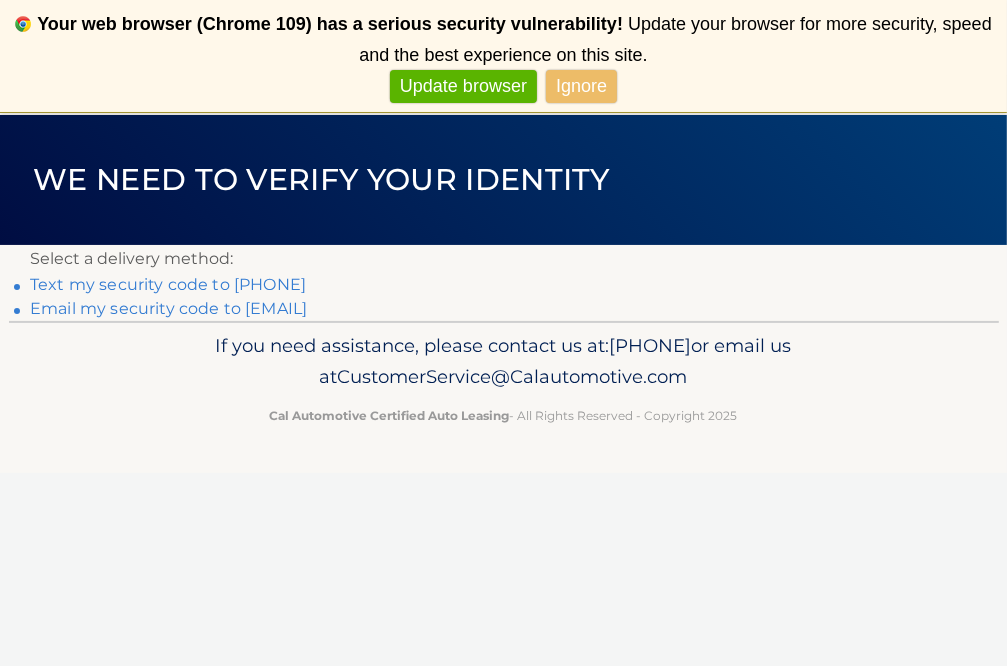 click on "Select a delivery method:
Text my security code to xxx-xxx-3724
Email my security code to b*********@gmail.com" at bounding box center [503, 283] 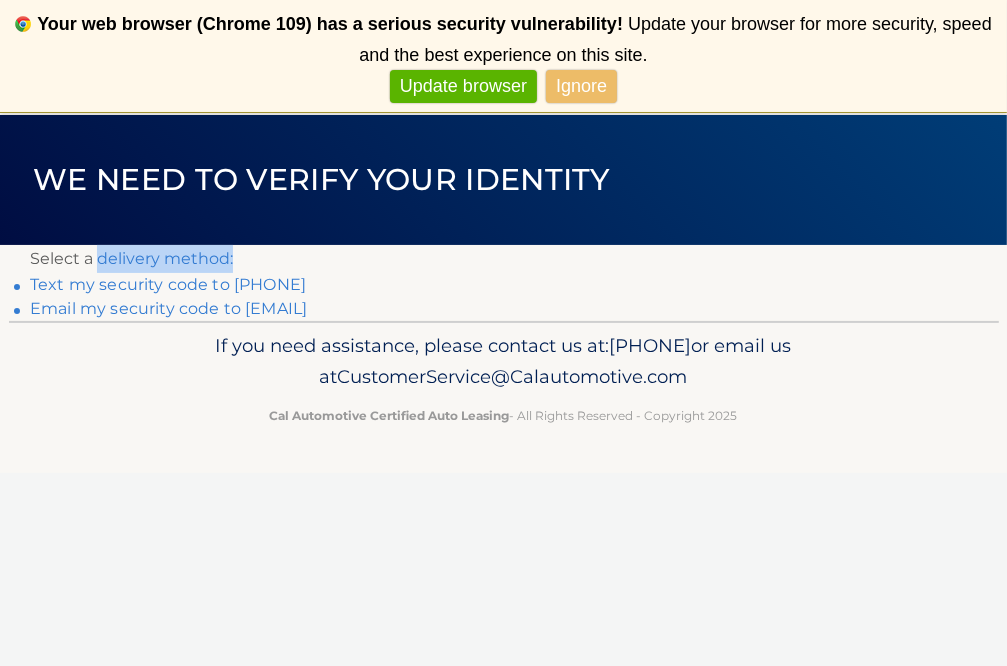 click on "Text my security code to xxx-xxx-3724" at bounding box center (168, 284) 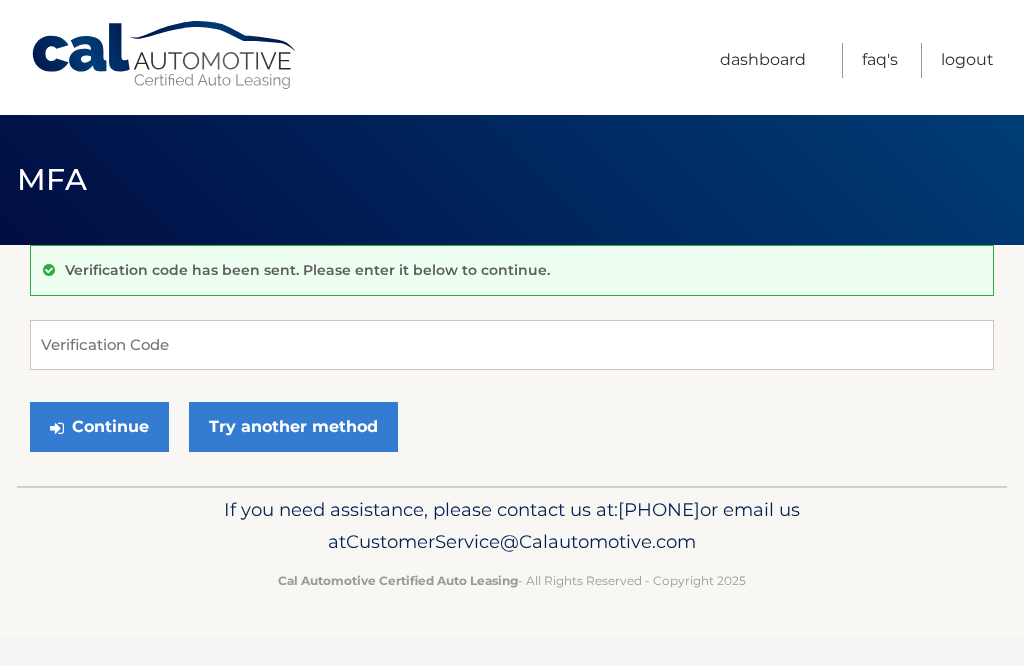 scroll, scrollTop: 0, scrollLeft: 0, axis: both 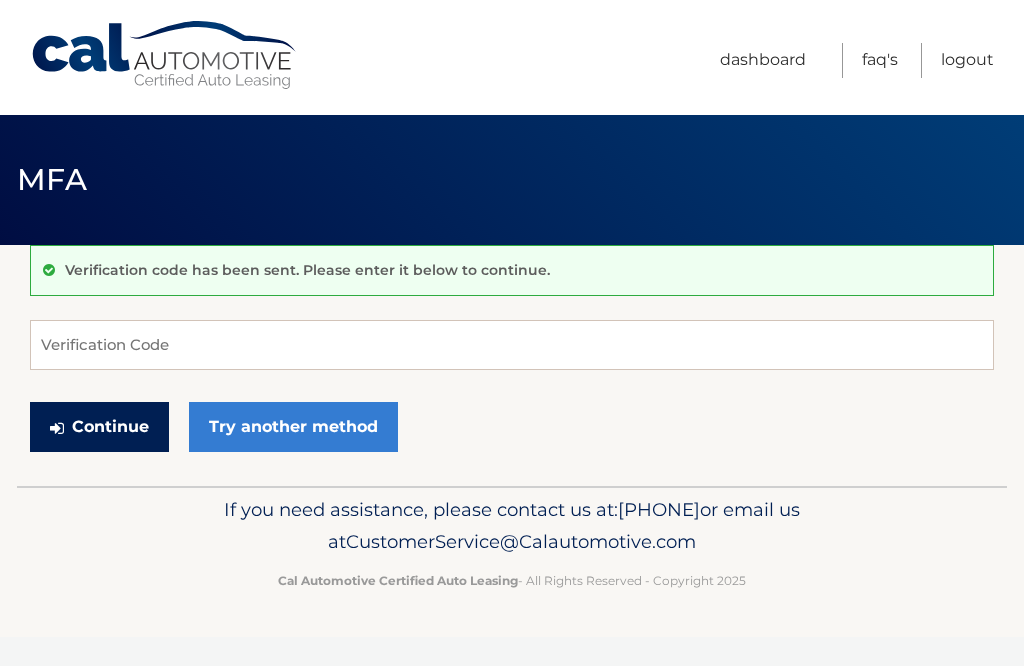 click on "Continue" at bounding box center [99, 427] 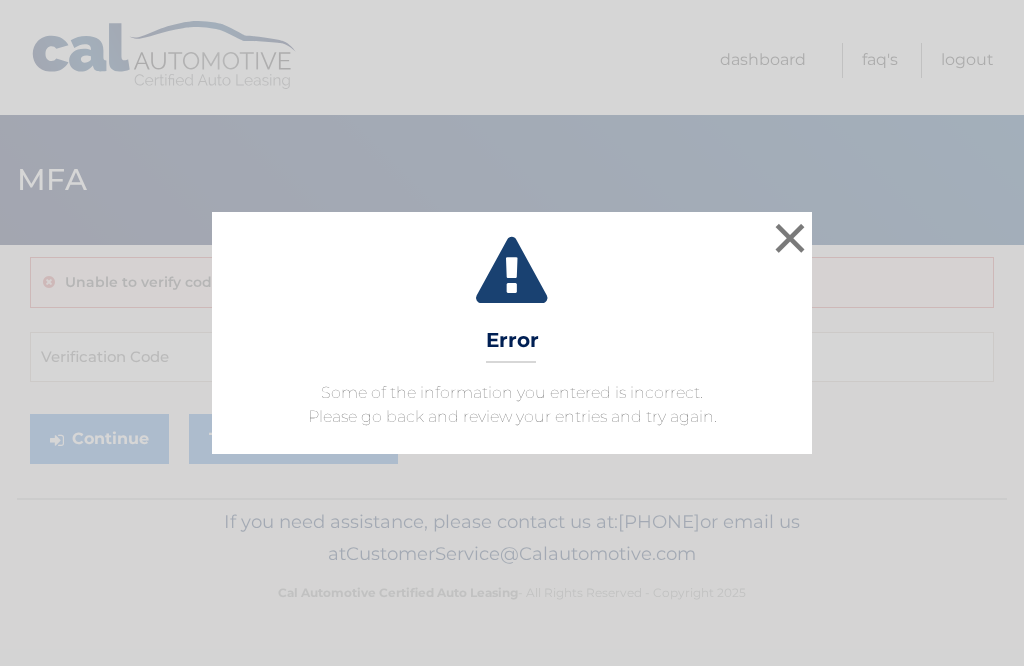 scroll, scrollTop: 0, scrollLeft: 0, axis: both 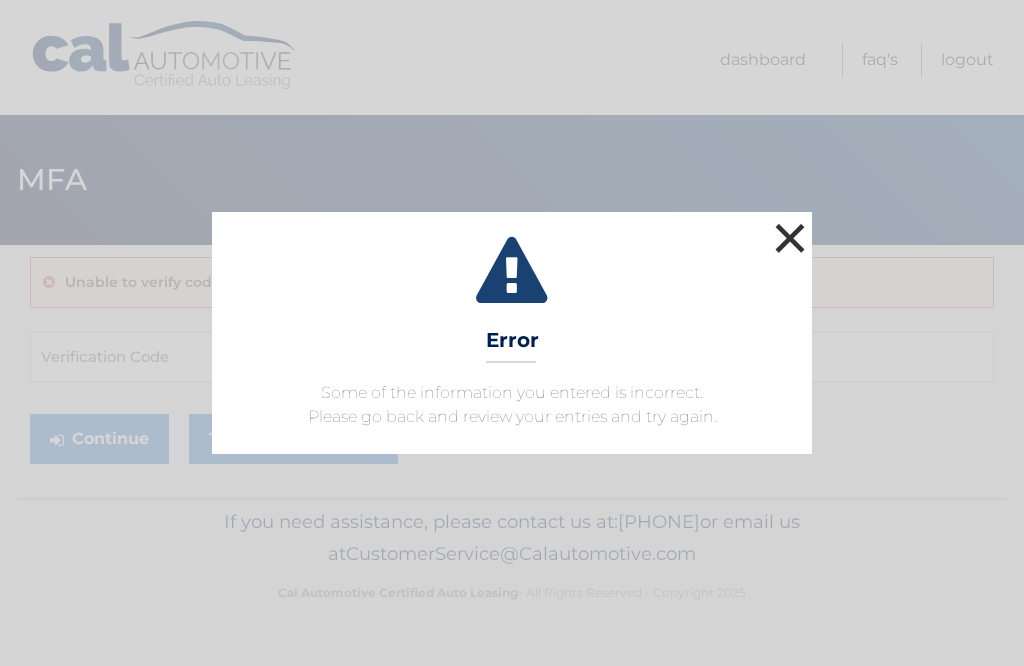 click on "×" at bounding box center (790, 238) 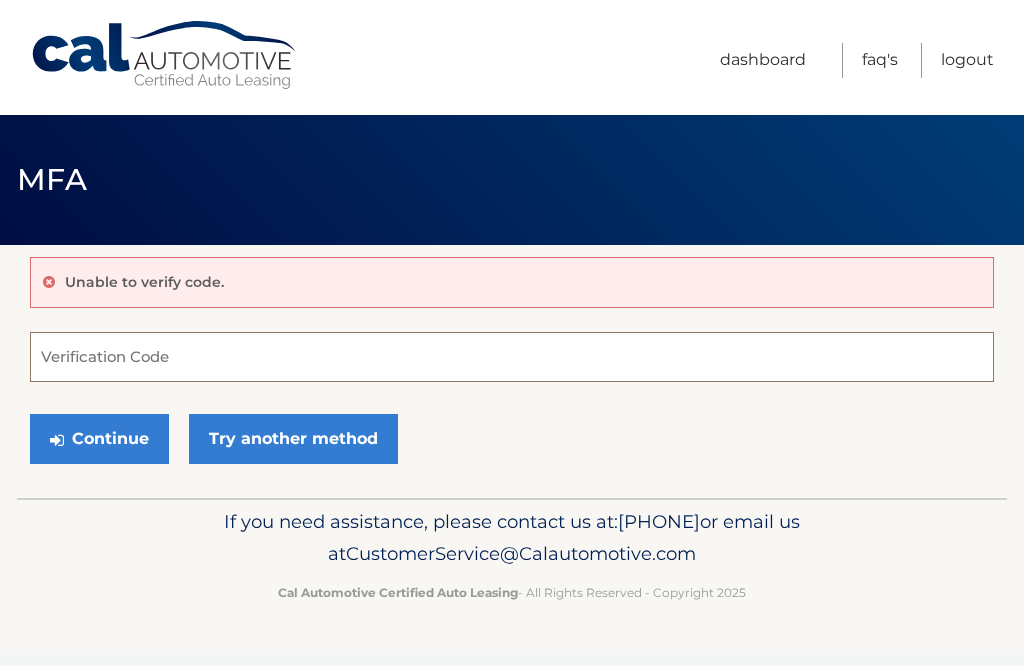 click on "Verification Code" at bounding box center (512, 357) 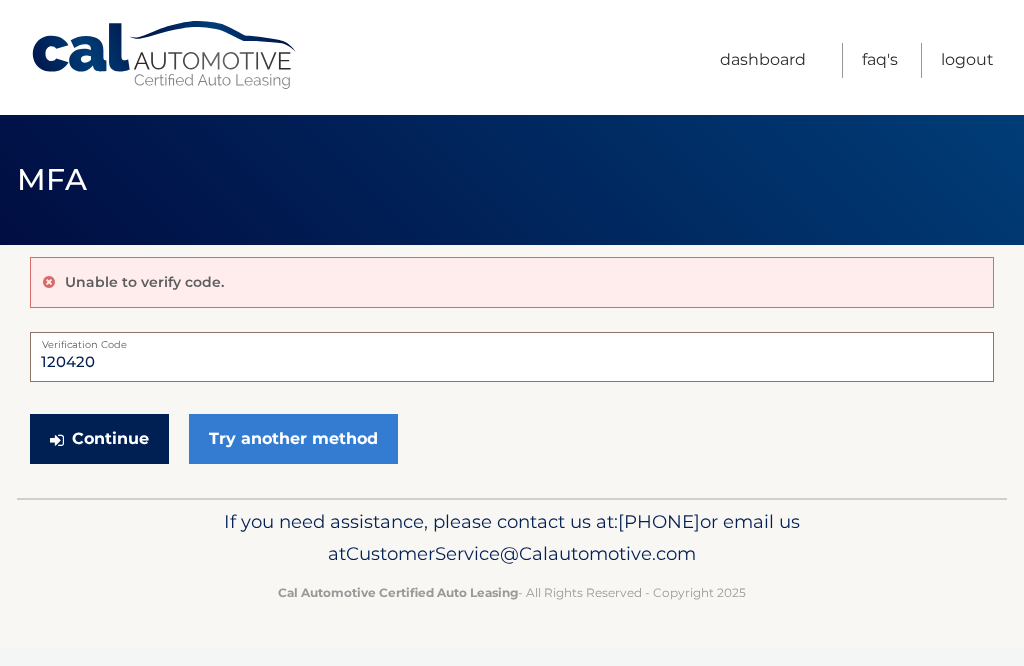 type on "120420" 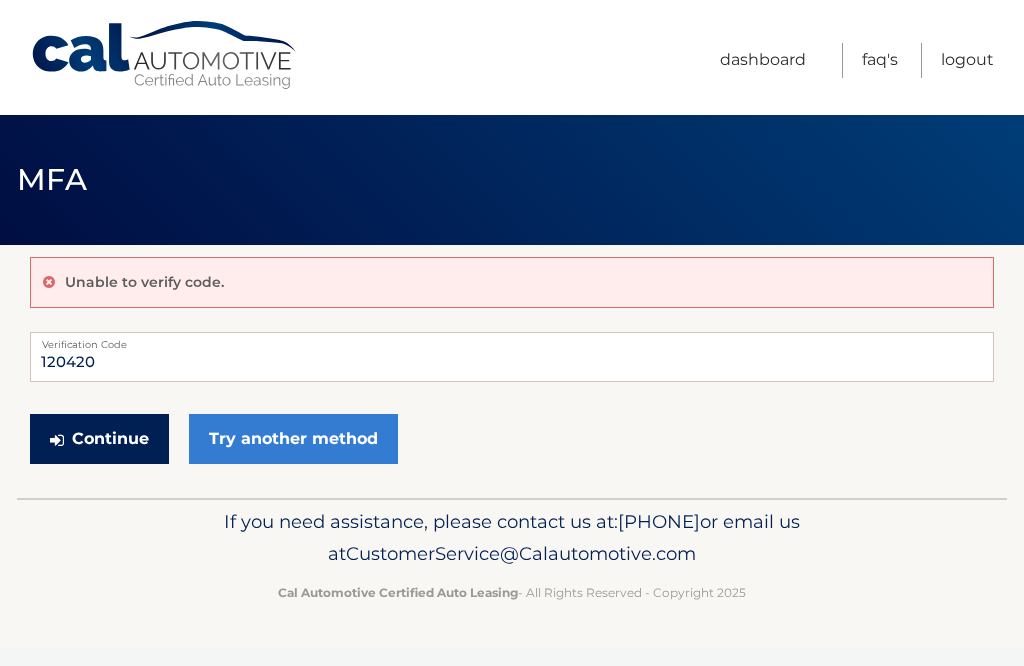 click on "Continue" at bounding box center [99, 439] 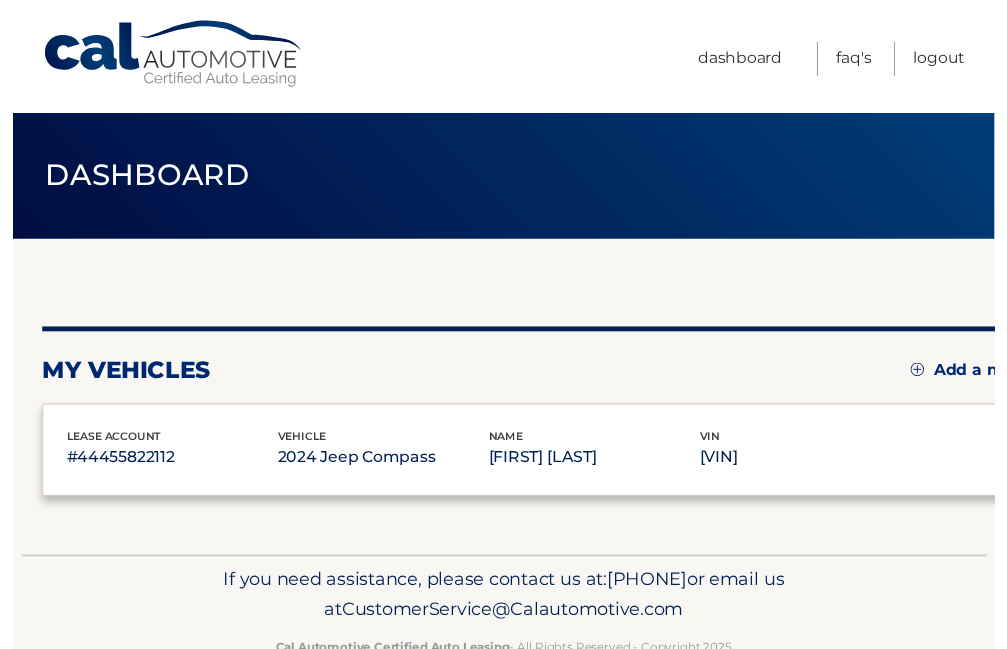 scroll, scrollTop: 0, scrollLeft: 0, axis: both 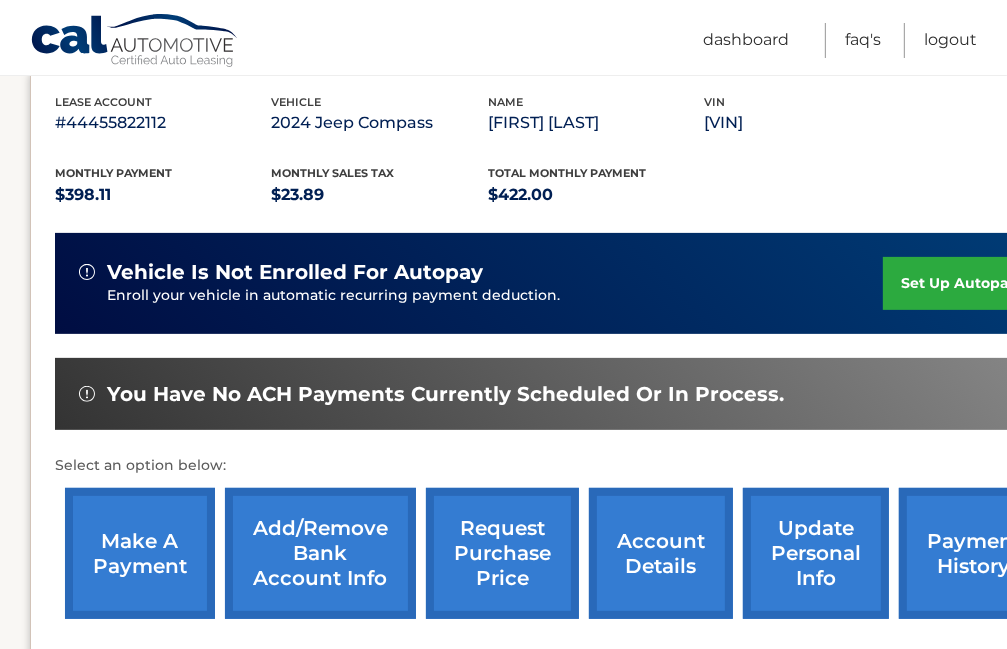 click on "make a payment" at bounding box center (140, 553) 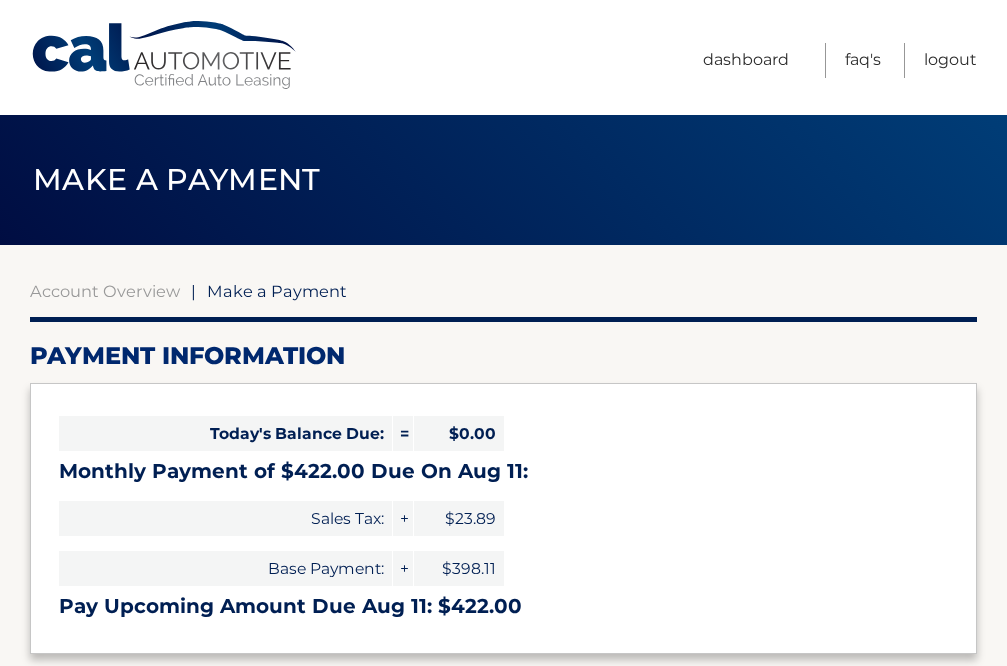 select on "NDY0MTY5ZDEtMGExYy00YTYxLTkyNWItMGQ0YjE1OTgwMzg2" 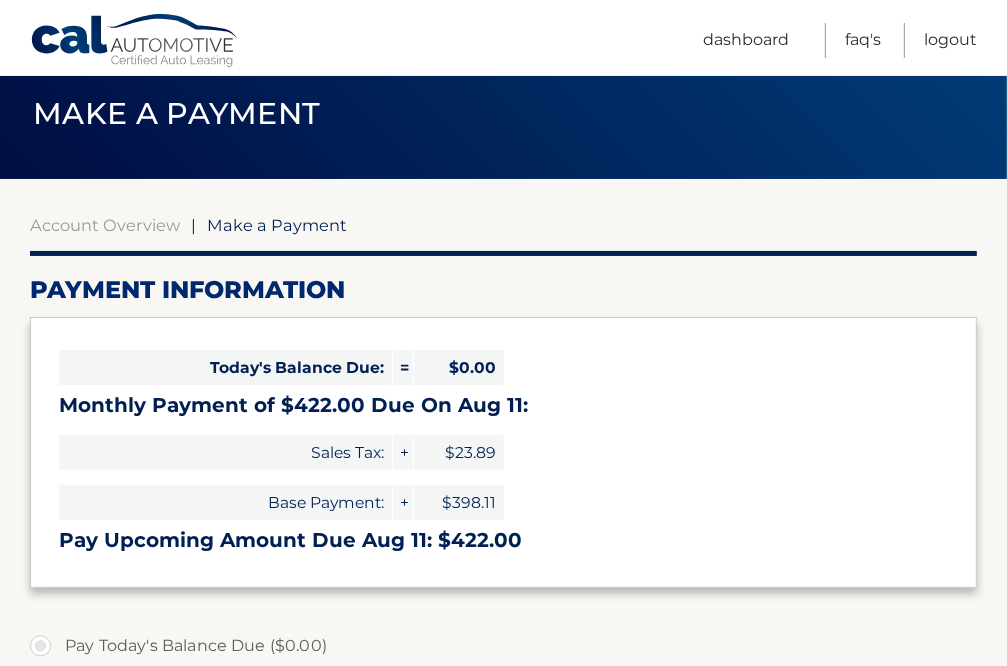 scroll, scrollTop: 106, scrollLeft: 0, axis: vertical 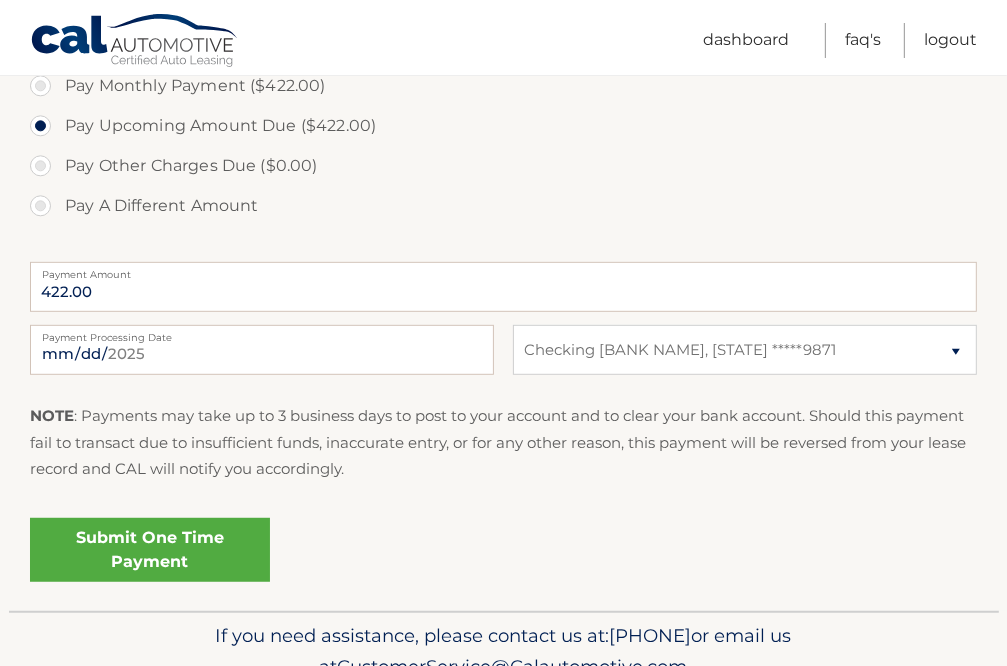 click on "Submit One Time Payment" at bounding box center [150, 550] 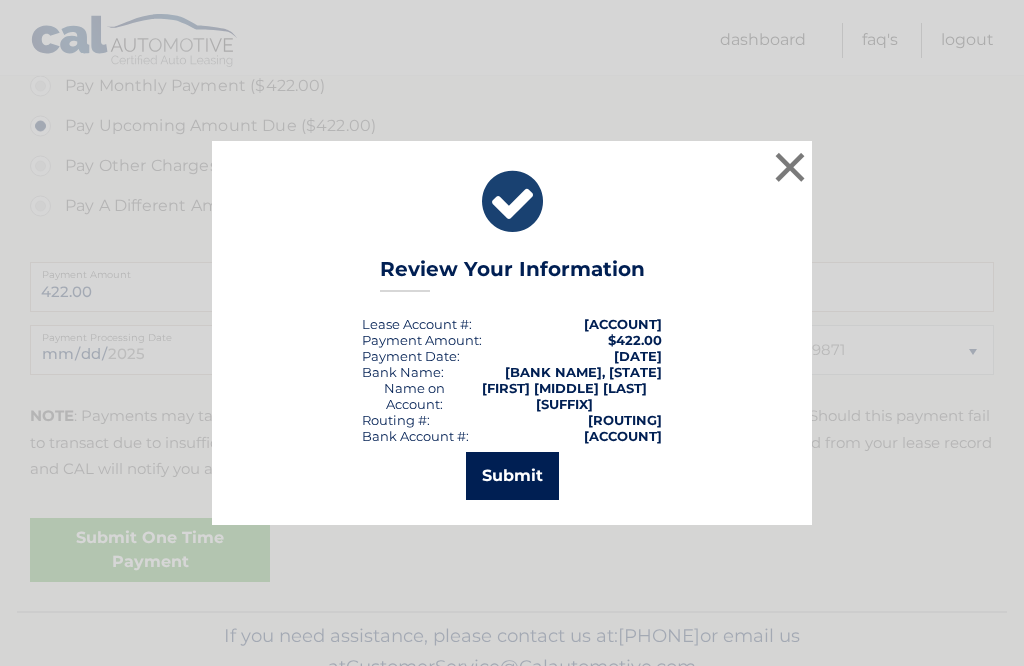click on "Submit" at bounding box center [512, 476] 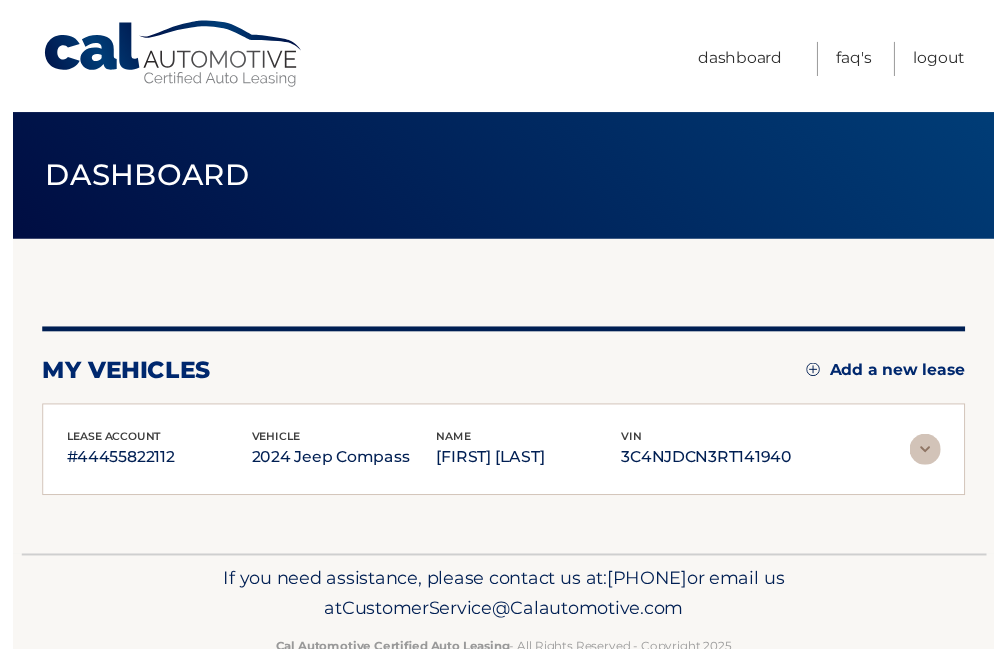 scroll, scrollTop: 0, scrollLeft: 0, axis: both 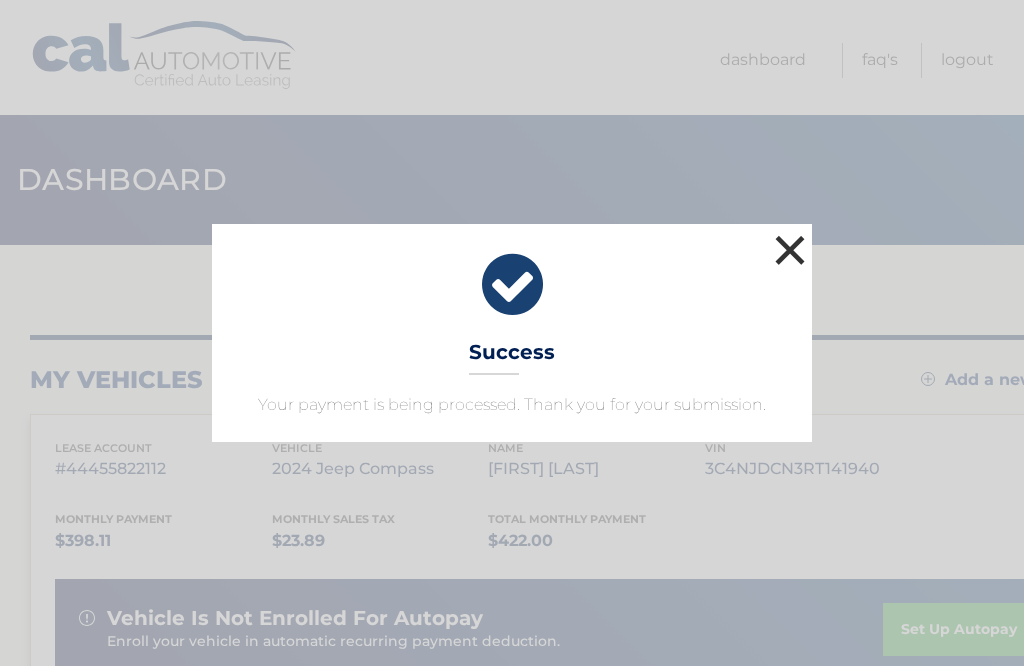 click on "×" at bounding box center (790, 250) 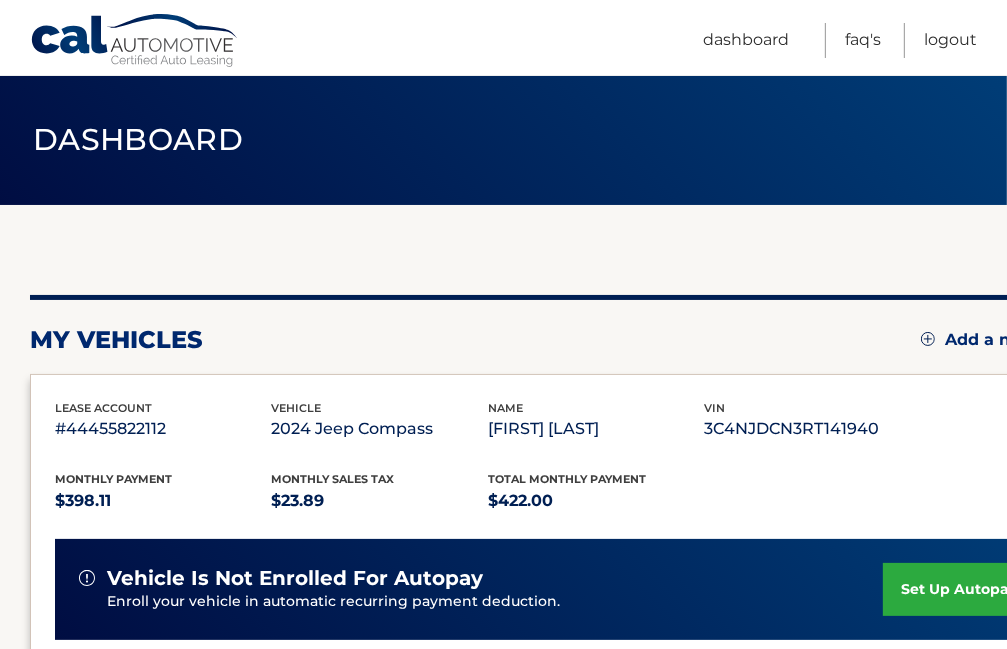 scroll, scrollTop: 200, scrollLeft: 0, axis: vertical 